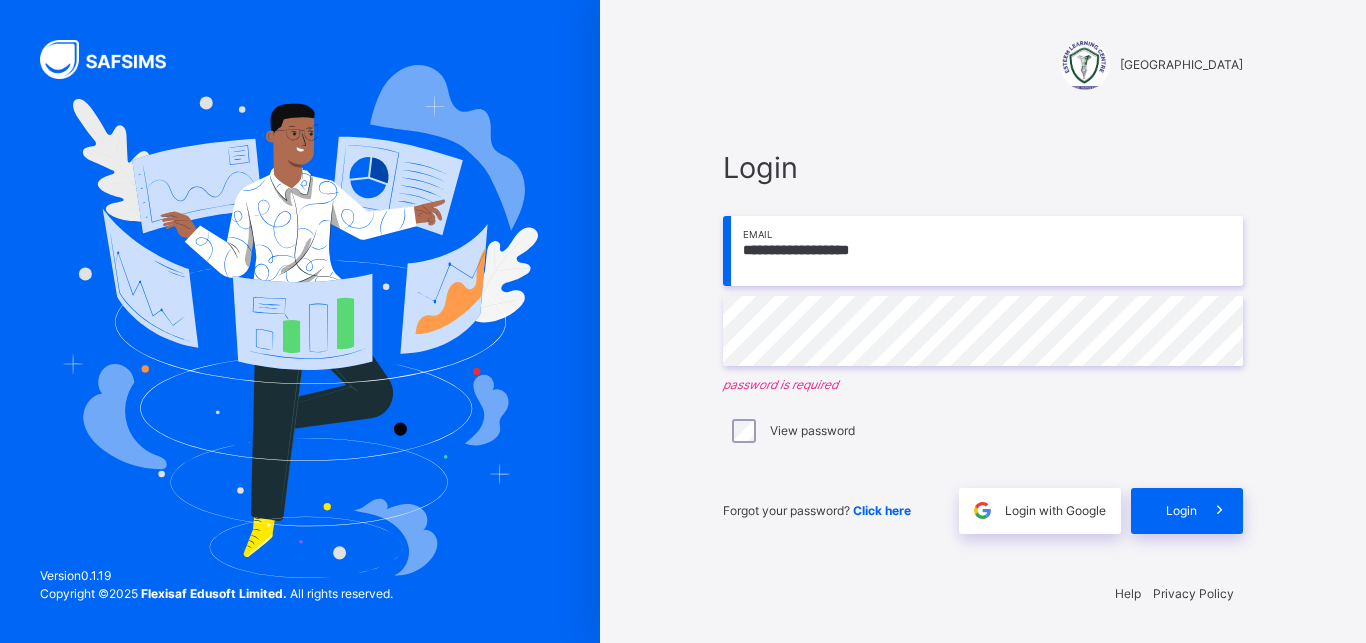 click on "**********" at bounding box center (983, 251) 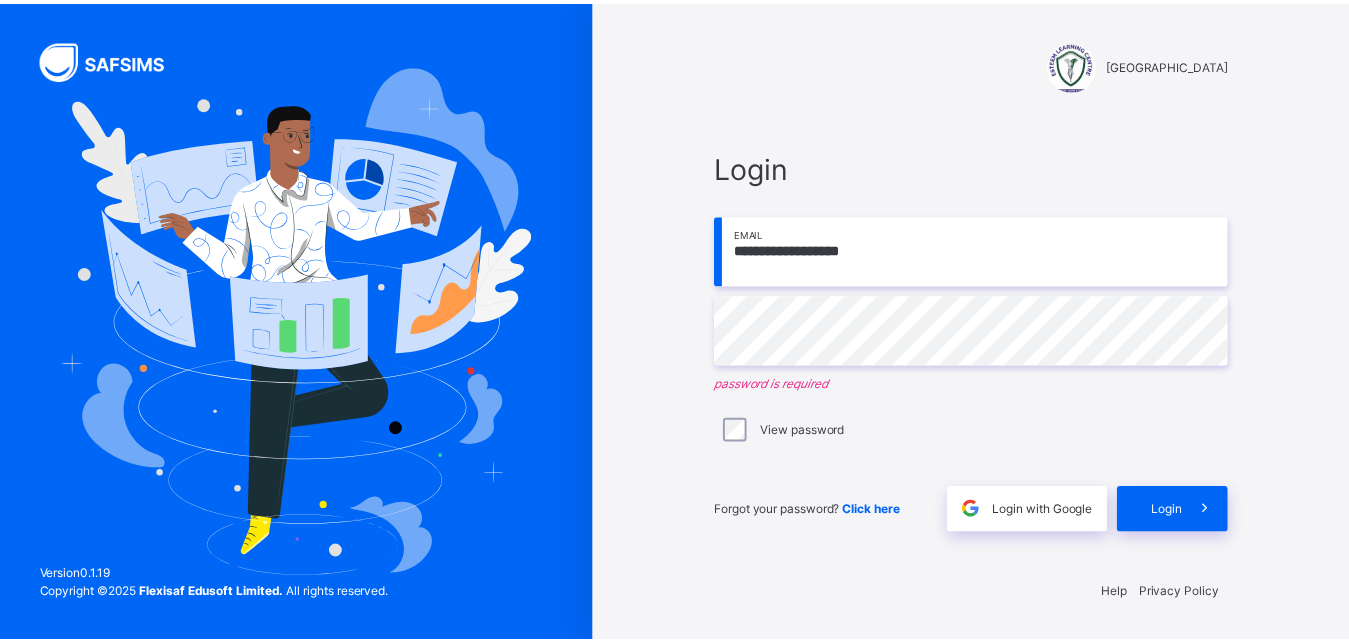 scroll, scrollTop: 0, scrollLeft: 0, axis: both 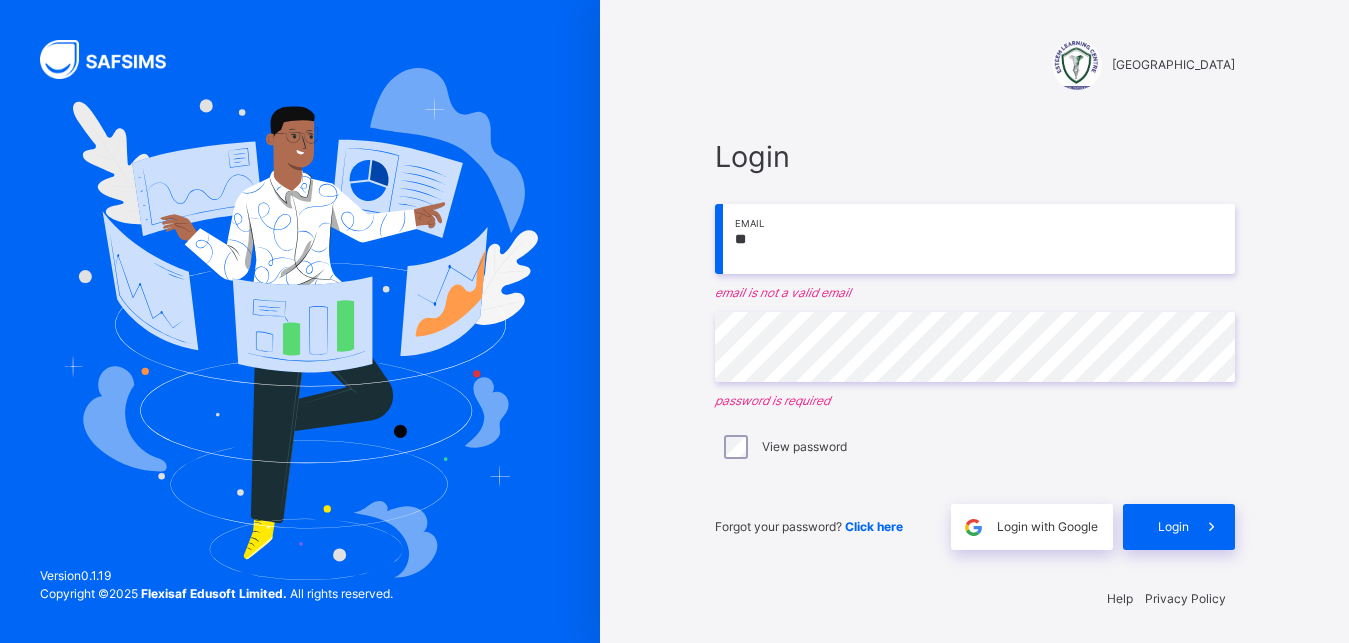 type on "*" 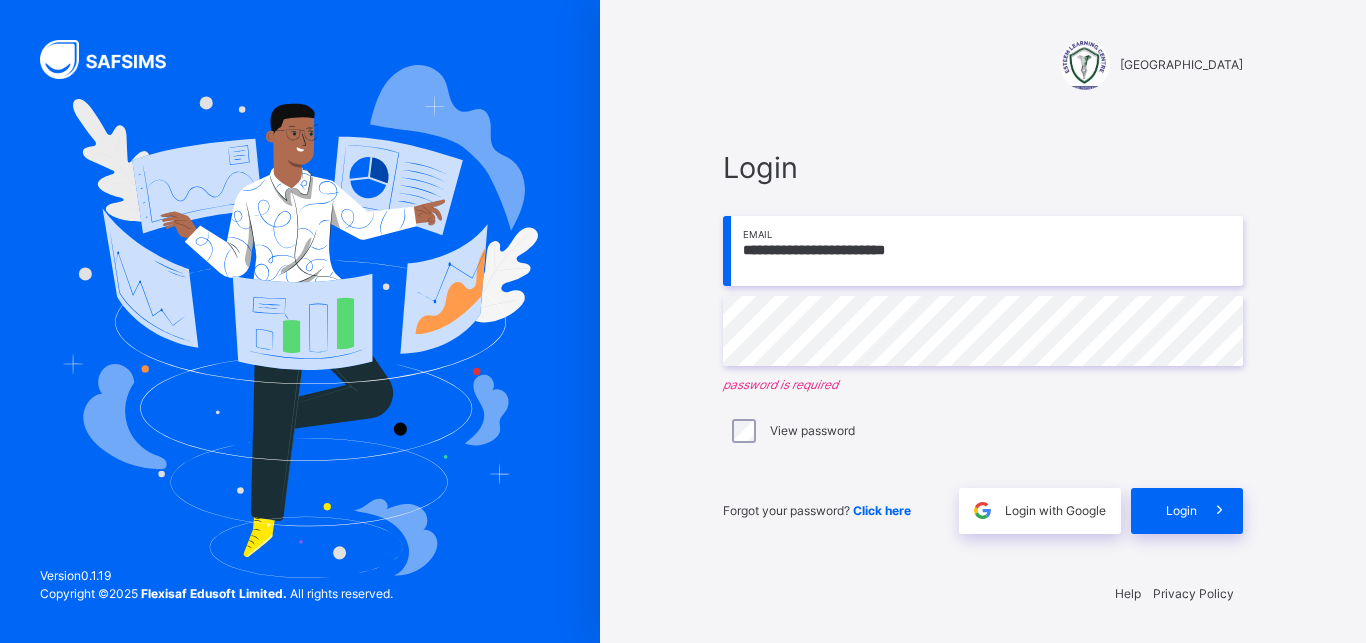 type on "**********" 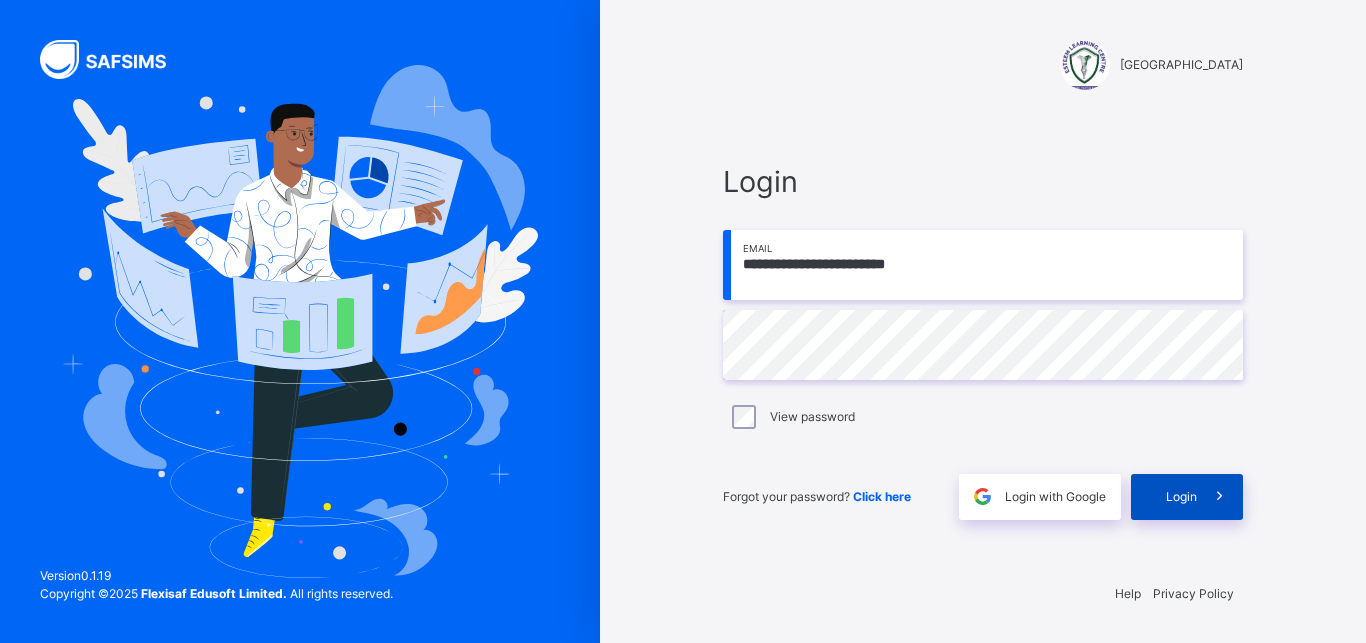 click on "Login" at bounding box center [1181, 497] 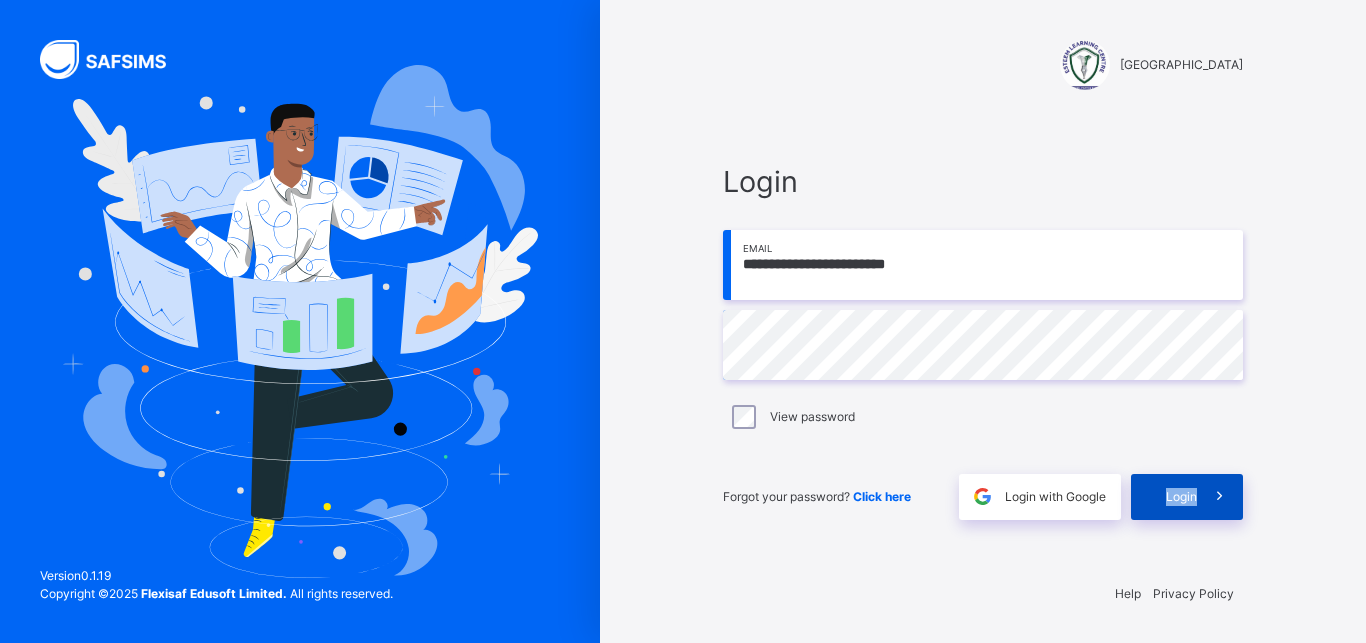 click on "Login" at bounding box center (1181, 497) 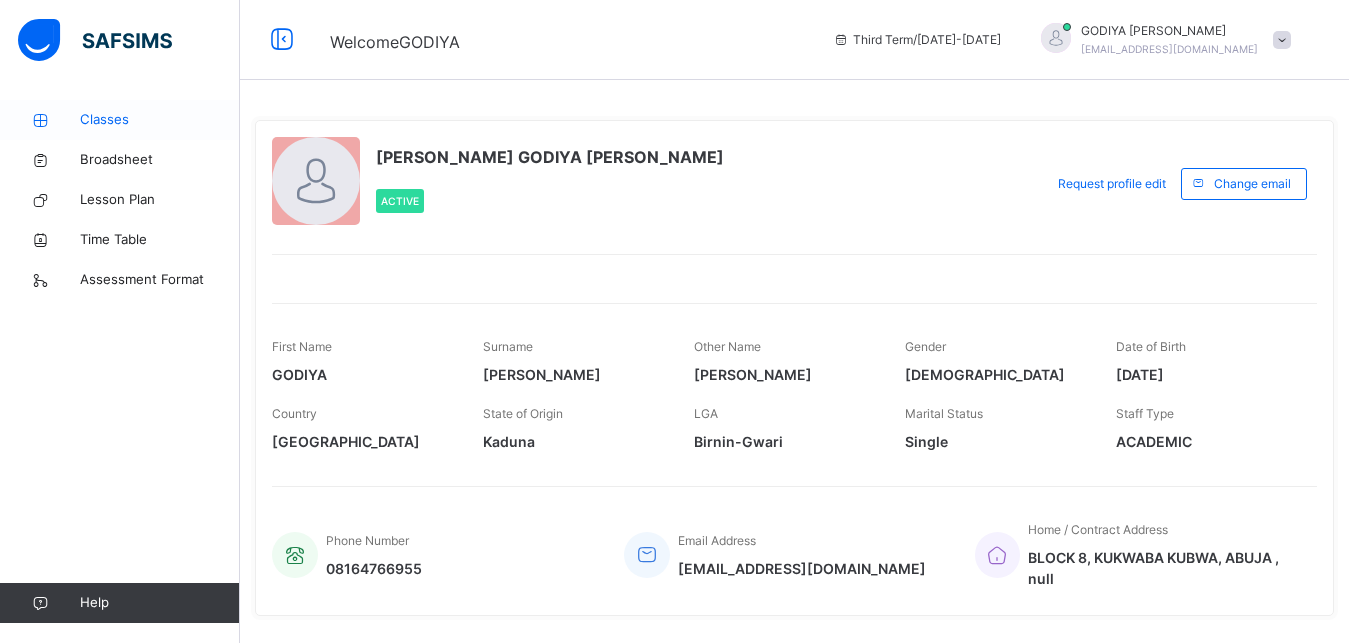 drag, startPoint x: 124, startPoint y: 103, endPoint x: 125, endPoint y: 114, distance: 11.045361 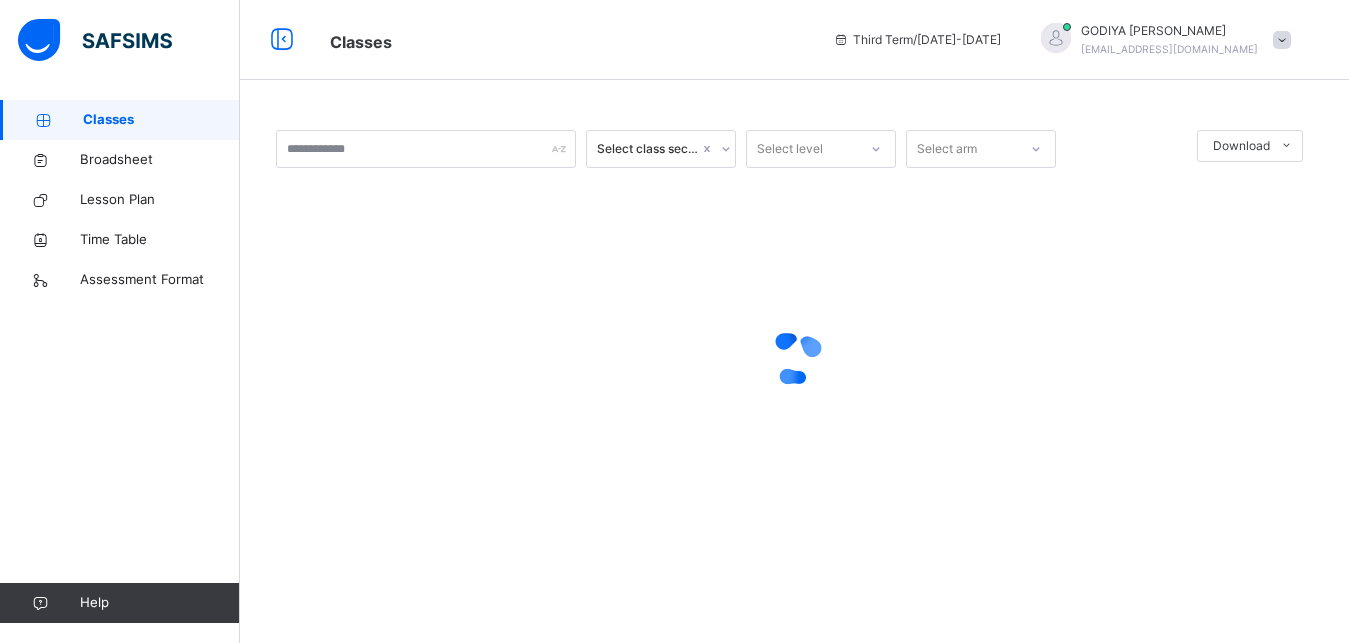 click on "Classes" at bounding box center [161, 120] 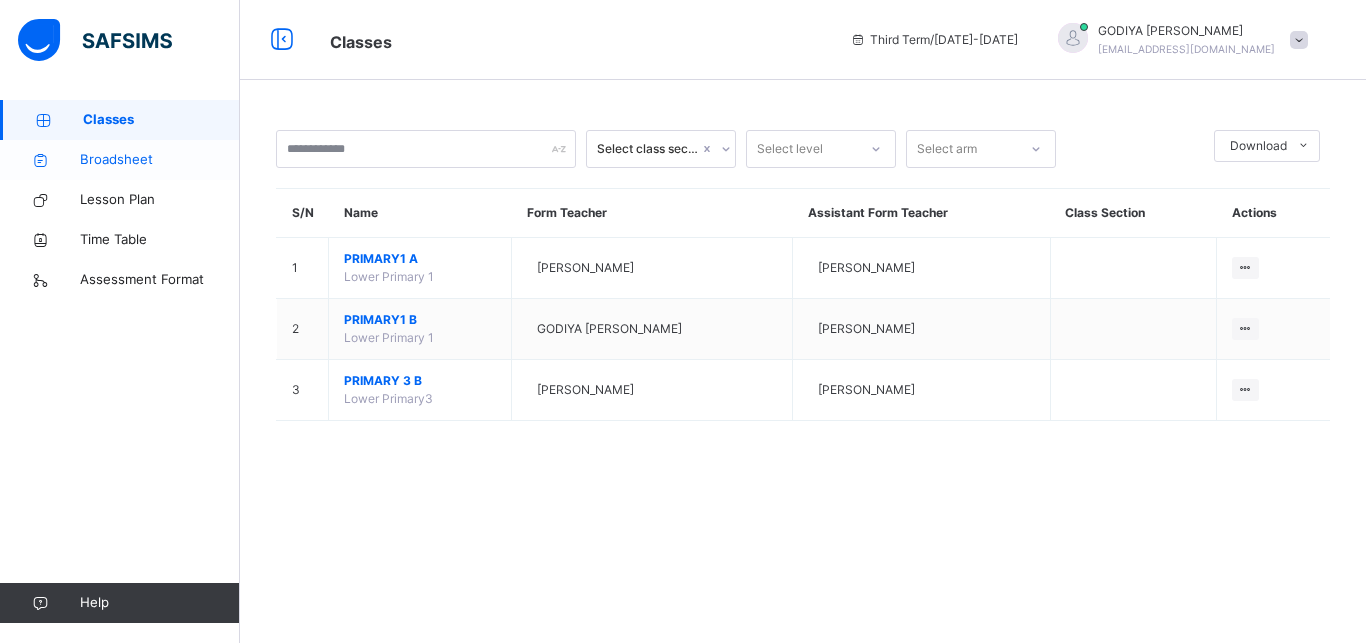 click on "Broadsheet" at bounding box center (160, 160) 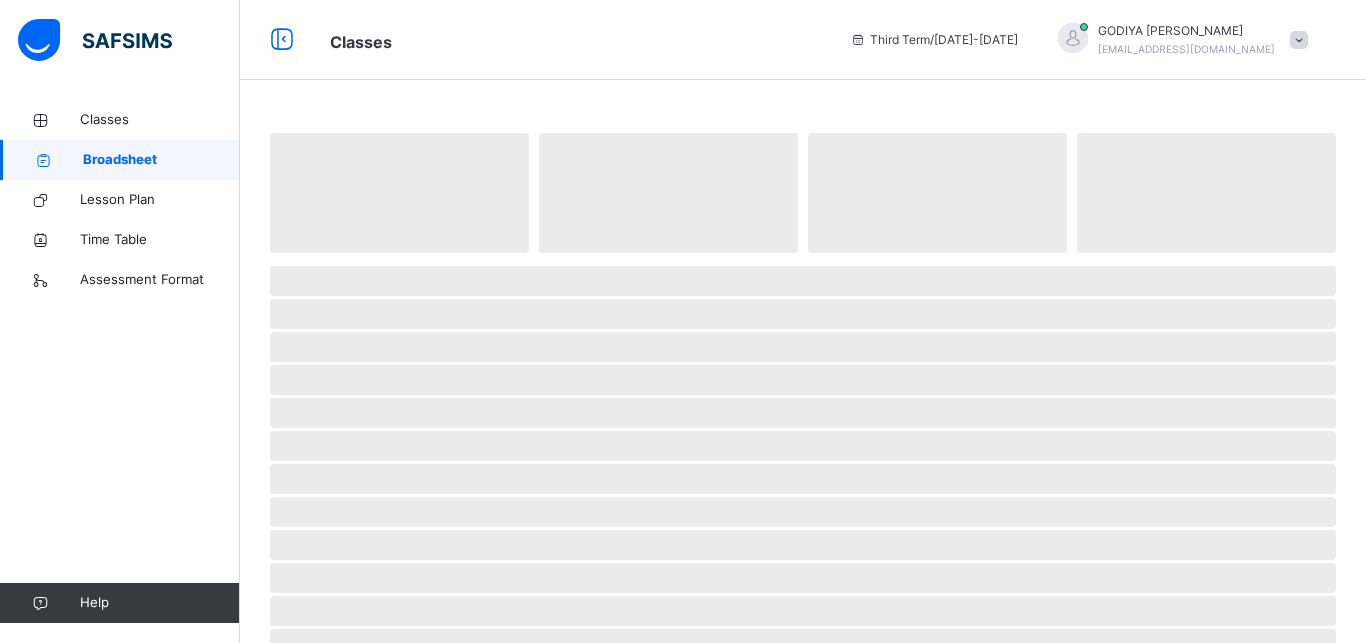 click on "Broadsheet" at bounding box center [161, 160] 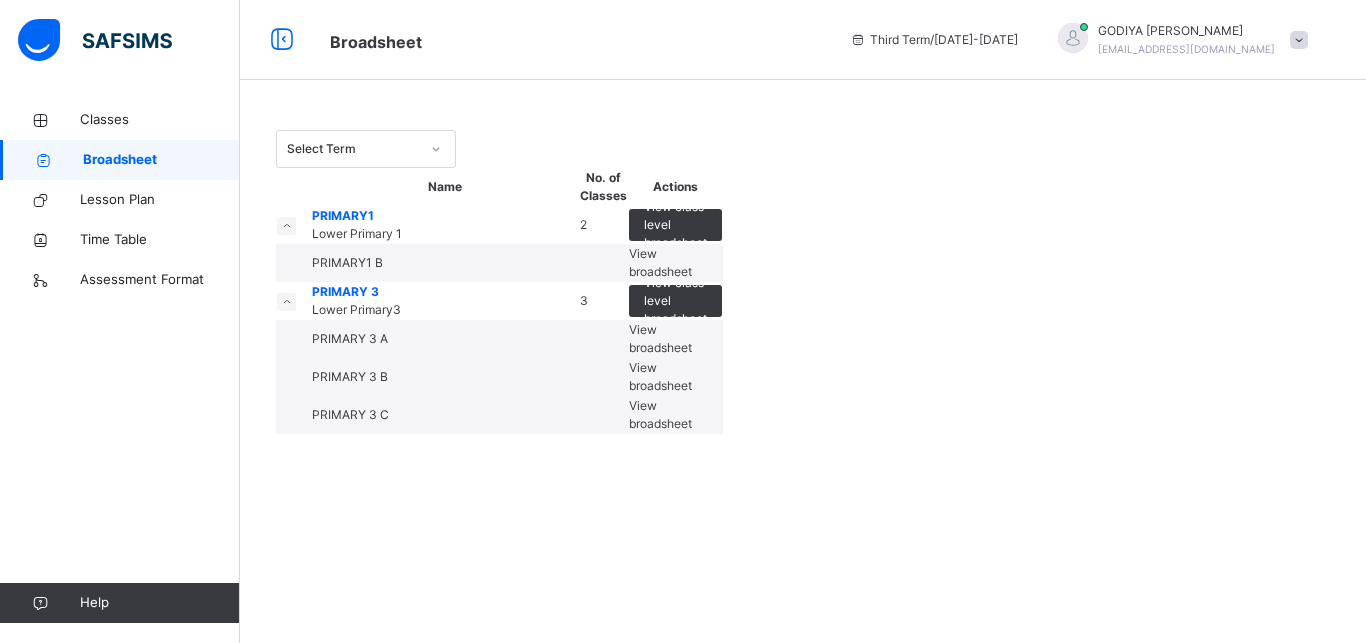 click 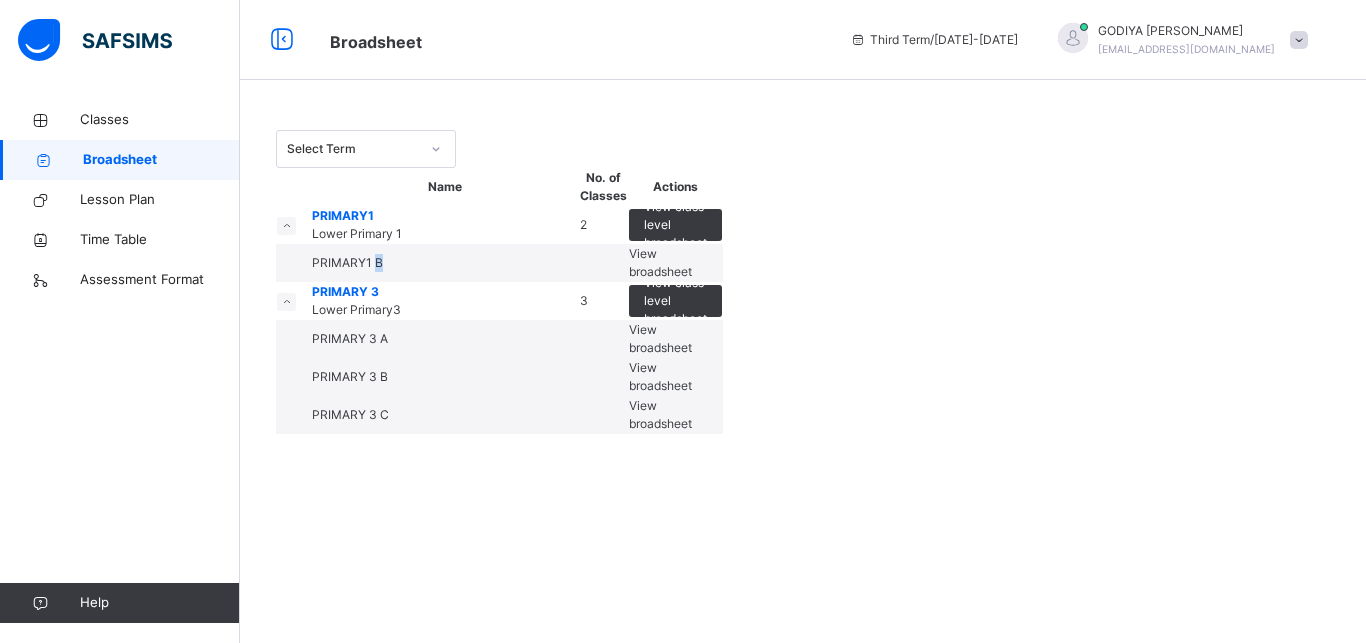 click on "PRIMARY1 B" at bounding box center (445, 263) 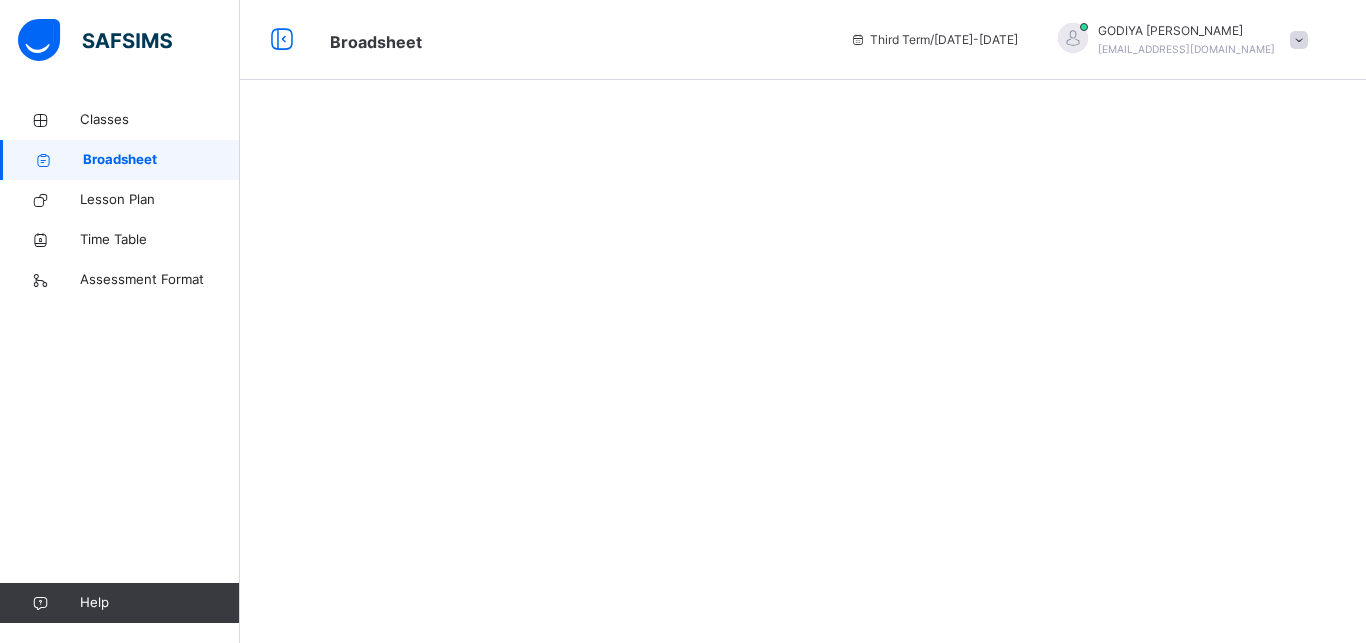 click at bounding box center [803, 321] 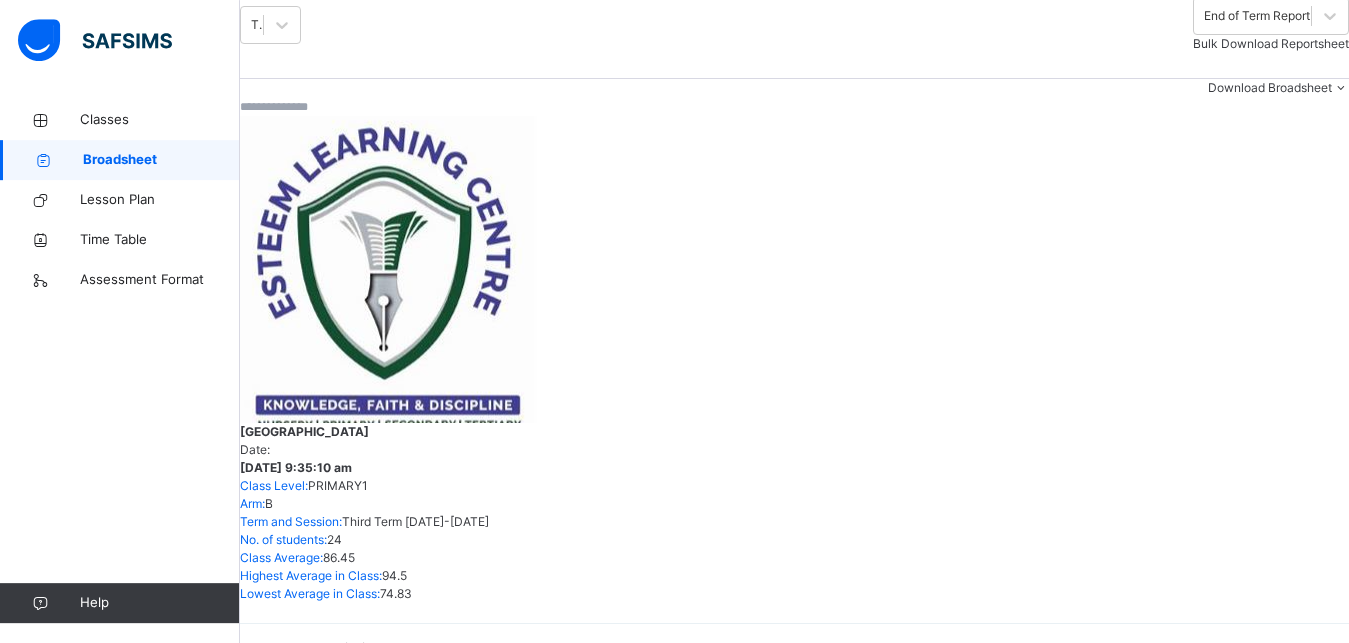 scroll, scrollTop: 306, scrollLeft: 0, axis: vertical 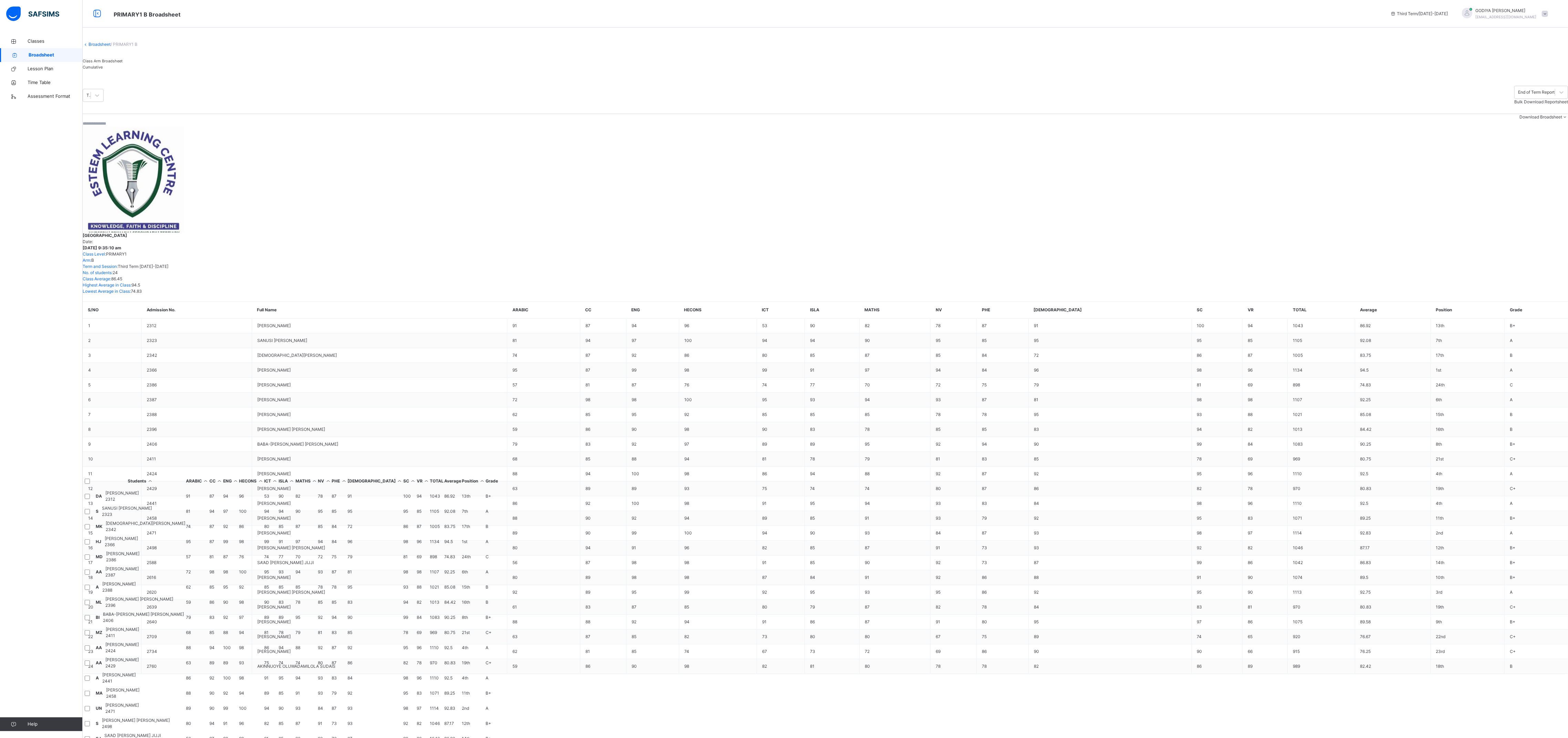click on "B" at bounding box center (492, 527) 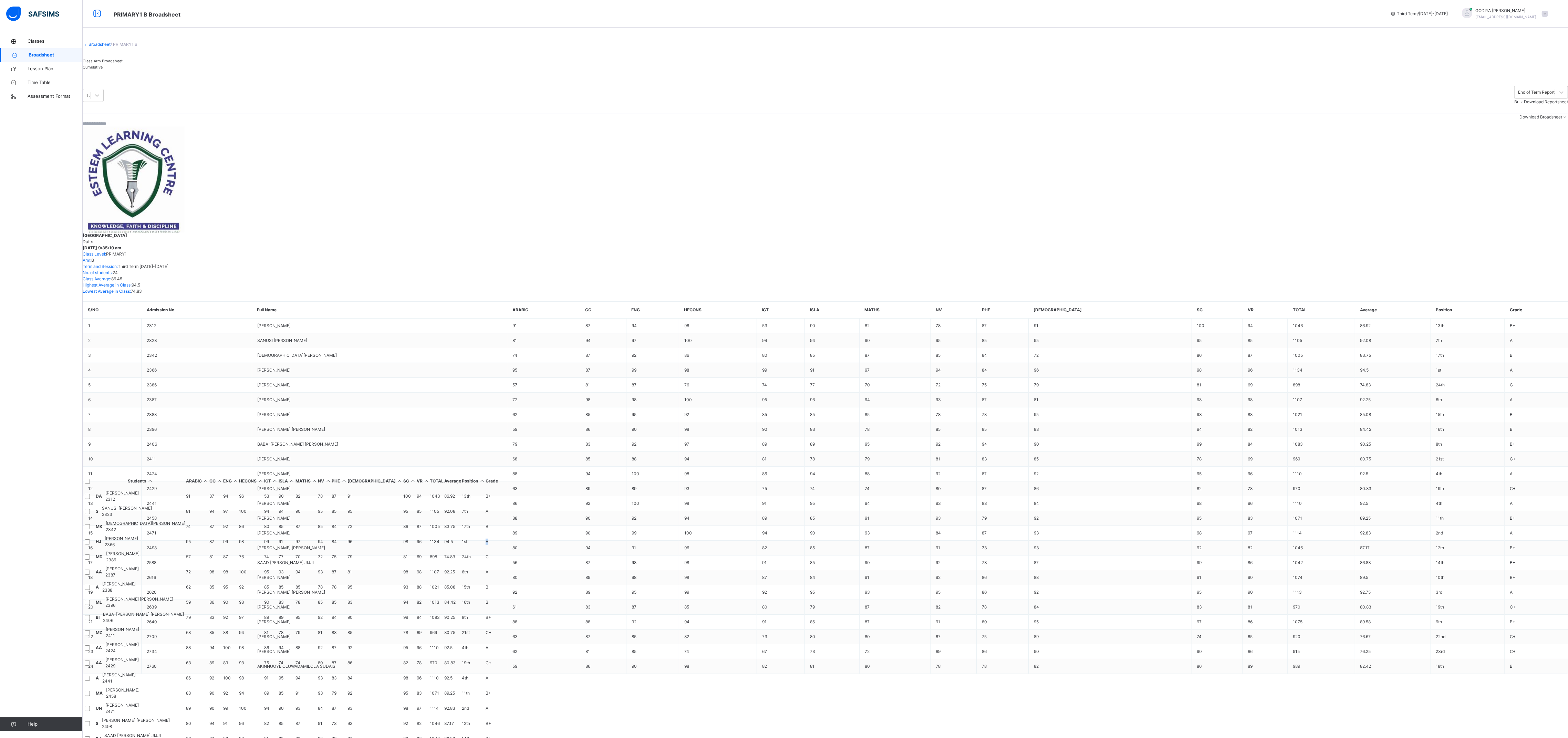 click on "Students   ARABIC   CC   ENG   HECONS   ICT   [GEOGRAPHIC_DATA]   NV   PHE   [DEMOGRAPHIC_DATA]   SC   VR   TOTAL Average Position   Grade DA [PERSON_NAME]   2312   91   87   94   96   53   90   82   78   87   91   100   94   1043     86.92     13th     B+   S SANUSI [PERSON_NAME]    2323   81   94   97   100   94   94   90   95   85   95   95   85   1105     92.08     7th     A   [PERSON_NAME] [PERSON_NAME] KUSHERKI   2342   74   87   92   86   80   85   87   85   84   72   86   87   1005     83.75     17th     B   [PERSON_NAME] [PERSON_NAME]   2366   95   87   99   98   99   91   97   94   84   96   98   96   1134     94.5     1st     A   MD [PERSON_NAME]   2386   57   81   87   76   74   77   70   72   75   79   81   69   898     74.83     24th     C   AA [PERSON_NAME]   2387   72   98   98   100   95   93   94   93   87   81   98   98   1107     92.25     6th     [PERSON_NAME]    2388   62   85   95   92   85   85   85   78   78   95   93   88   1021     85.08     15th     B   ML [PERSON_NAME] [PERSON_NAME]" at bounding box center (825, 663) 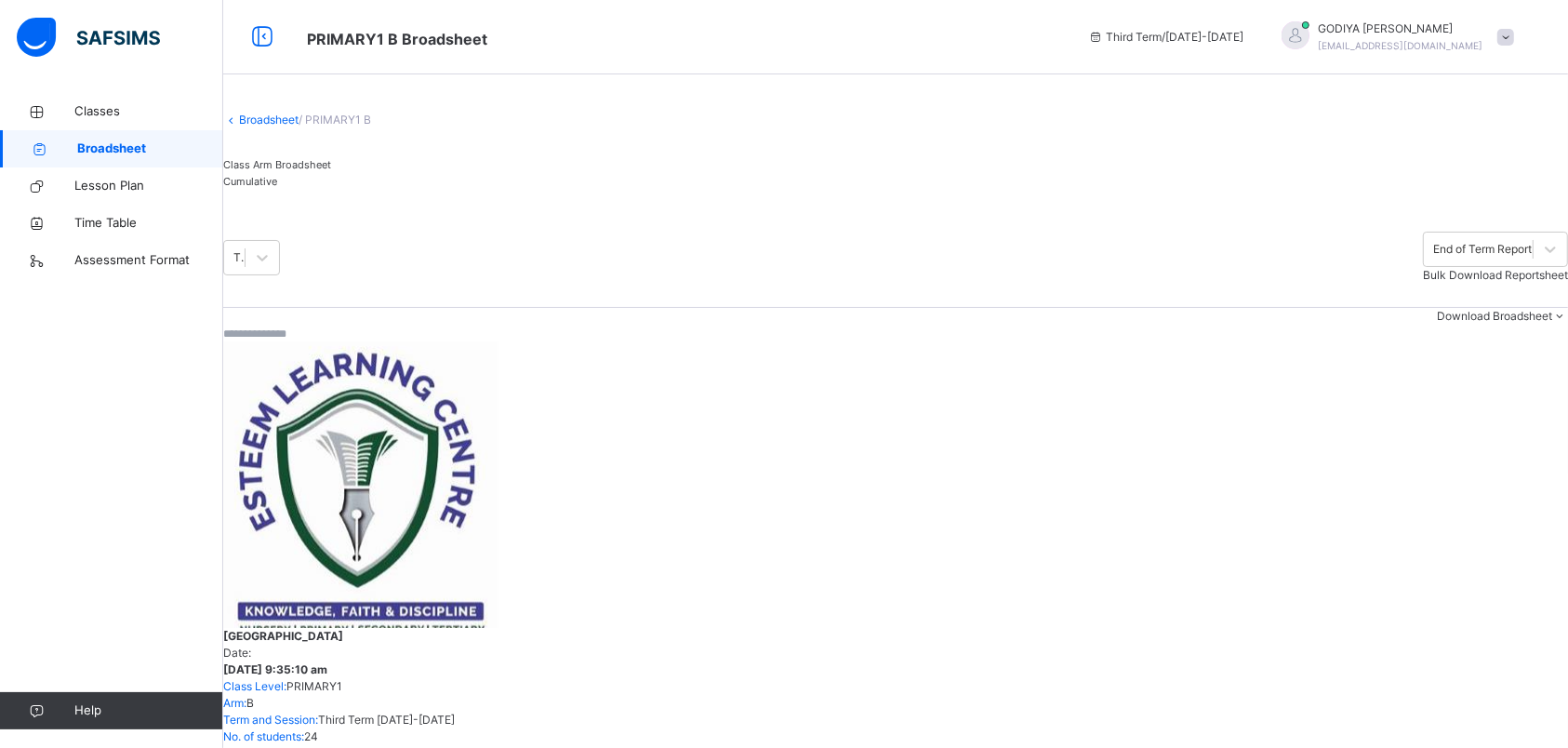 click on "85" at bounding box center [876, 1423] 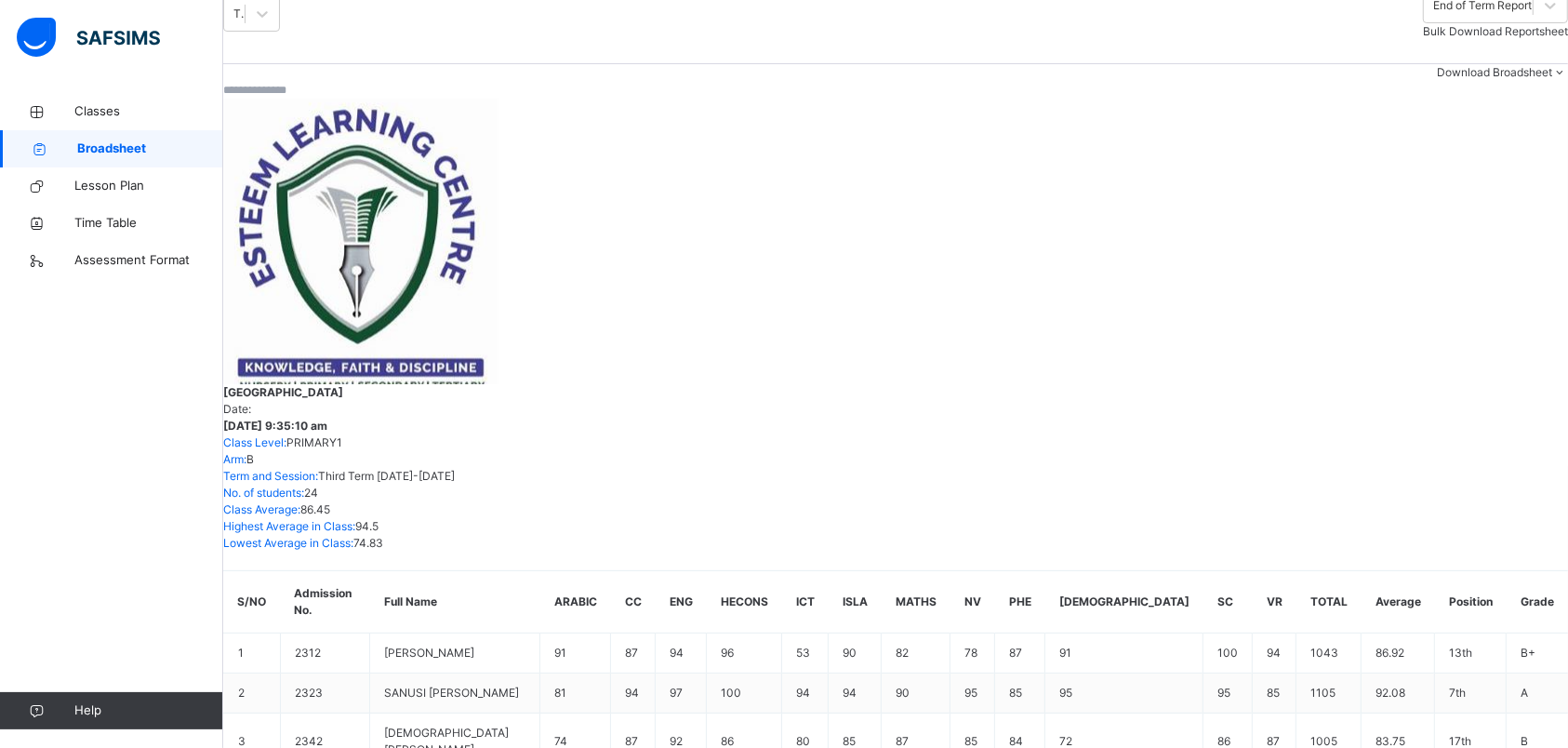 scroll, scrollTop: 270, scrollLeft: 0, axis: vertical 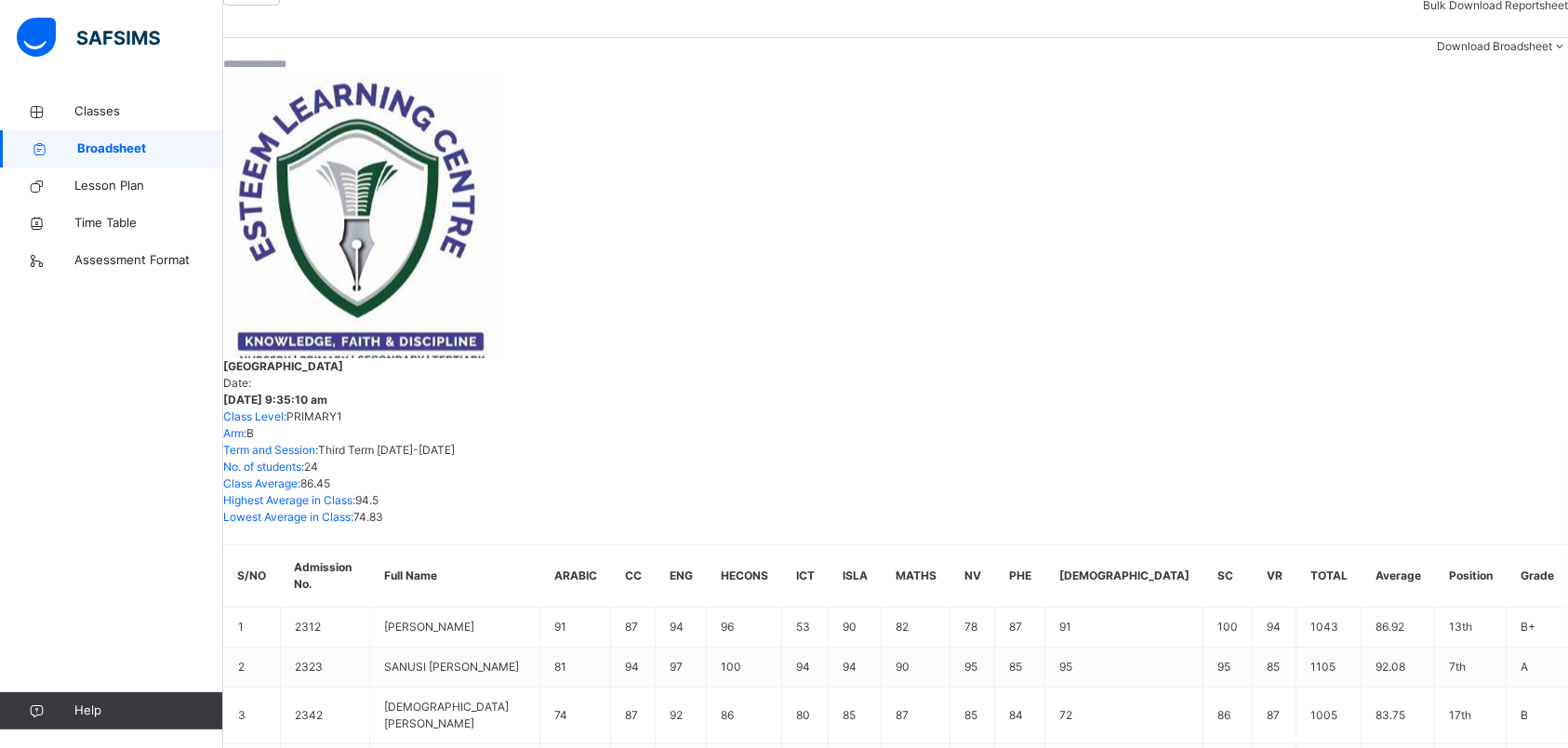 drag, startPoint x: 1414, startPoint y: 502, endPoint x: 1379, endPoint y: 520, distance: 39.35734 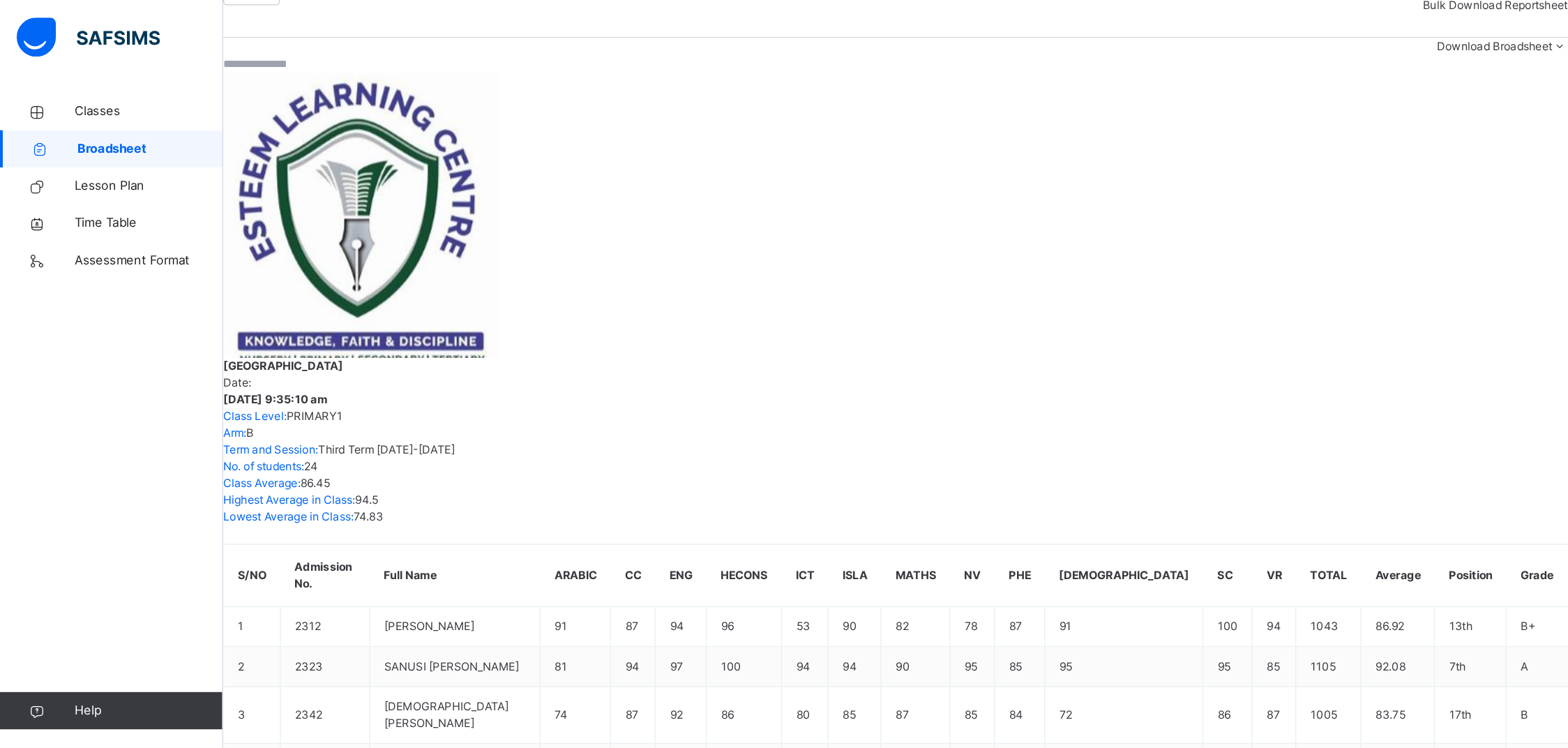 scroll, scrollTop: 16, scrollLeft: 0, axis: vertical 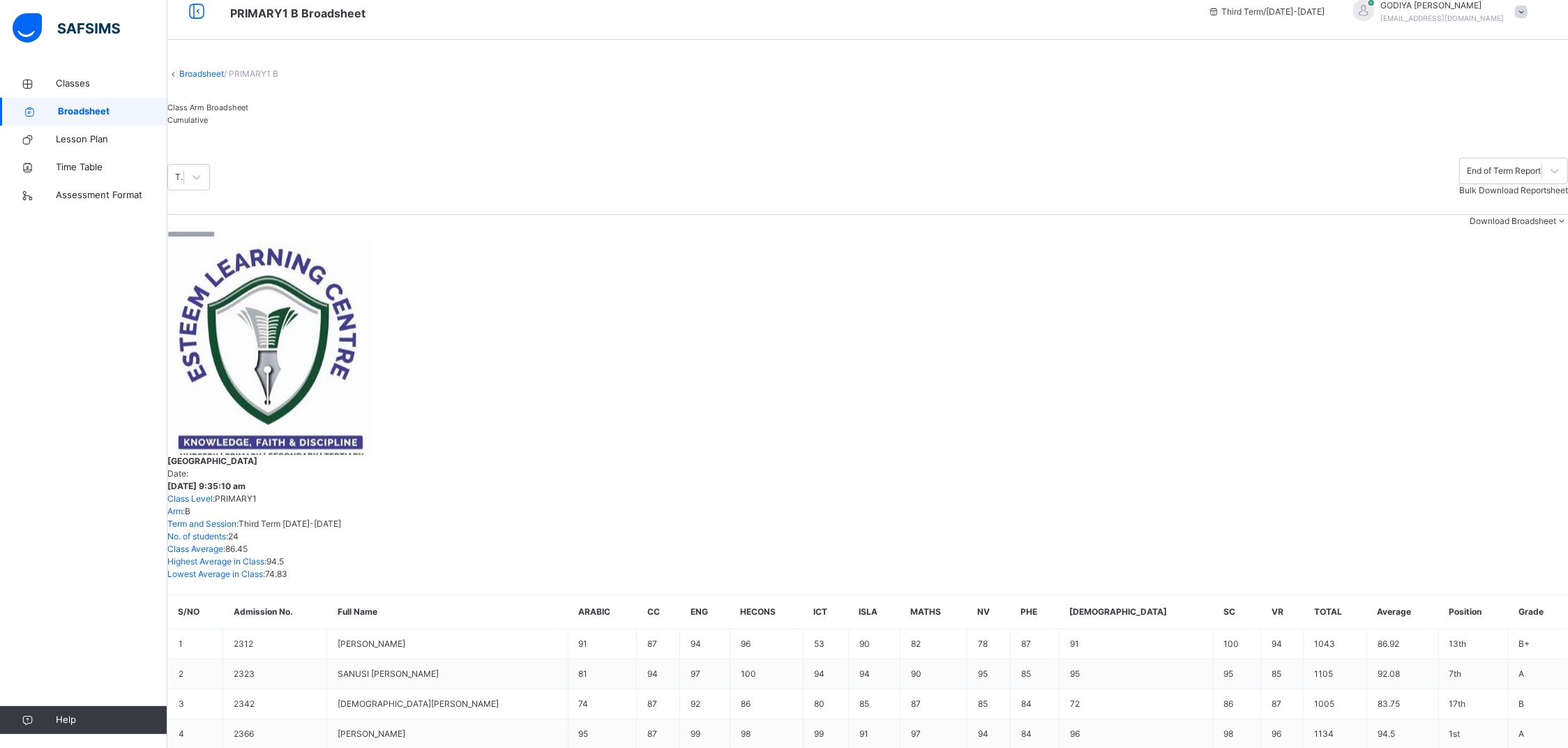 click on "Cumulative" at bounding box center [188, 120] 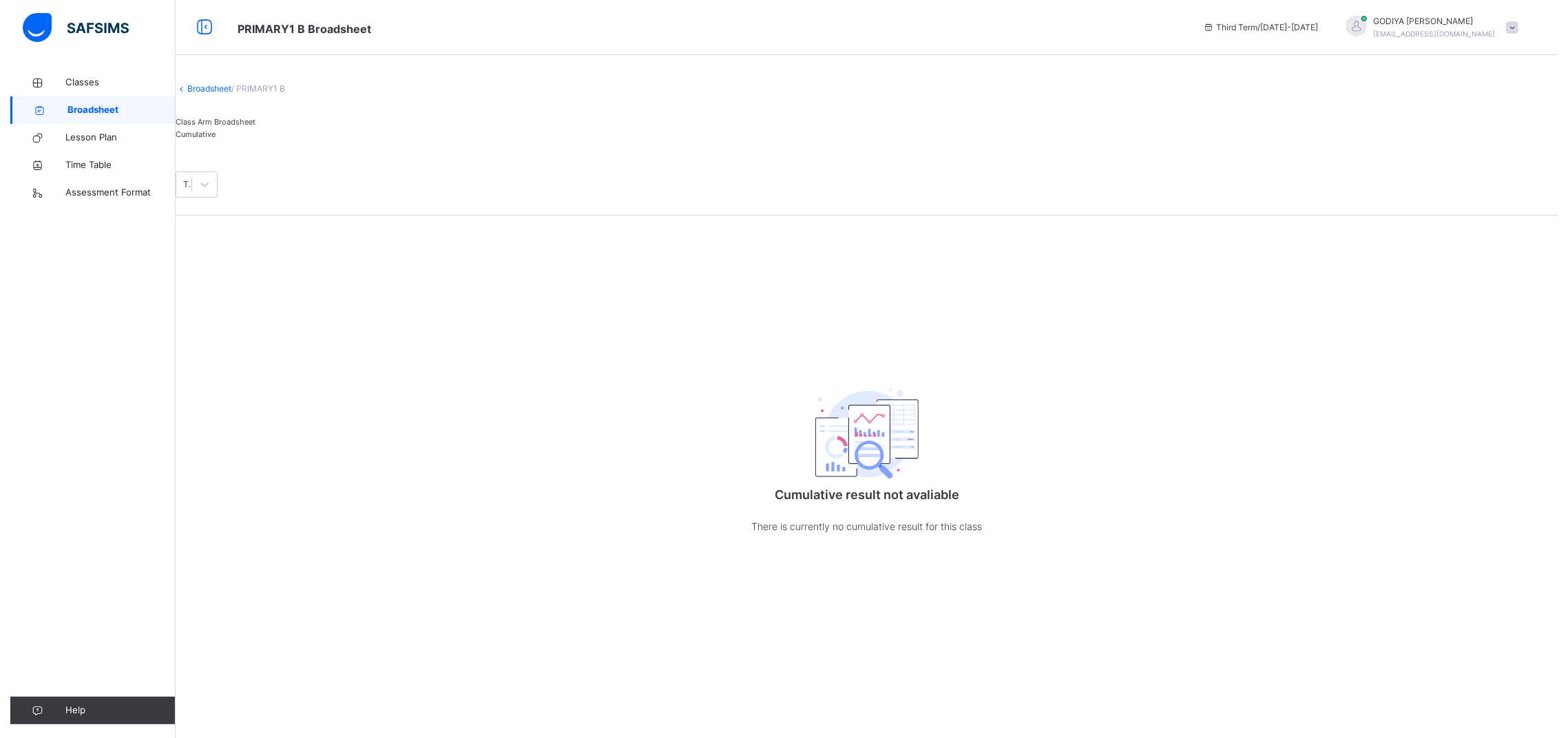 scroll, scrollTop: 0, scrollLeft: 0, axis: both 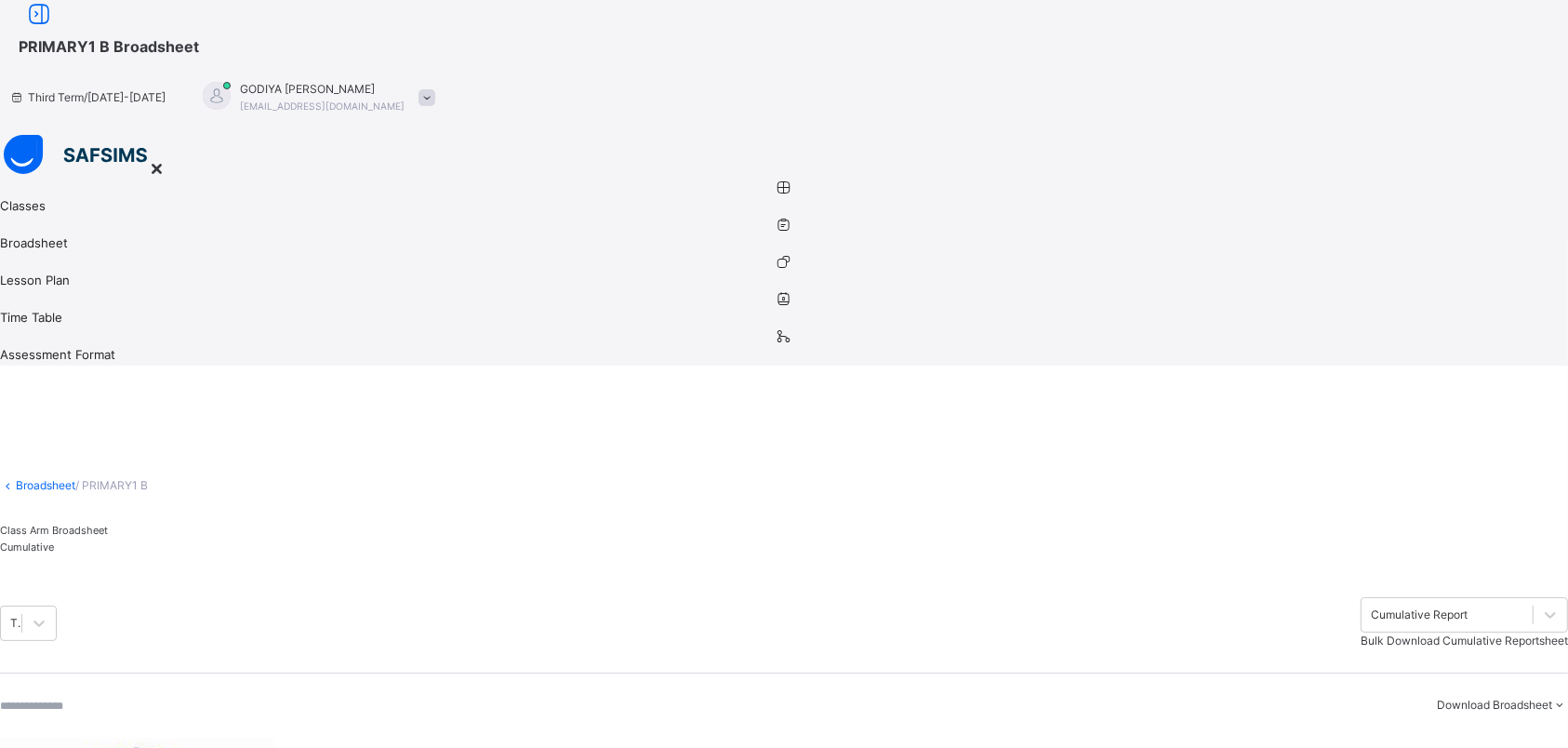 click on "Broadsheet" at bounding box center [46, 485] 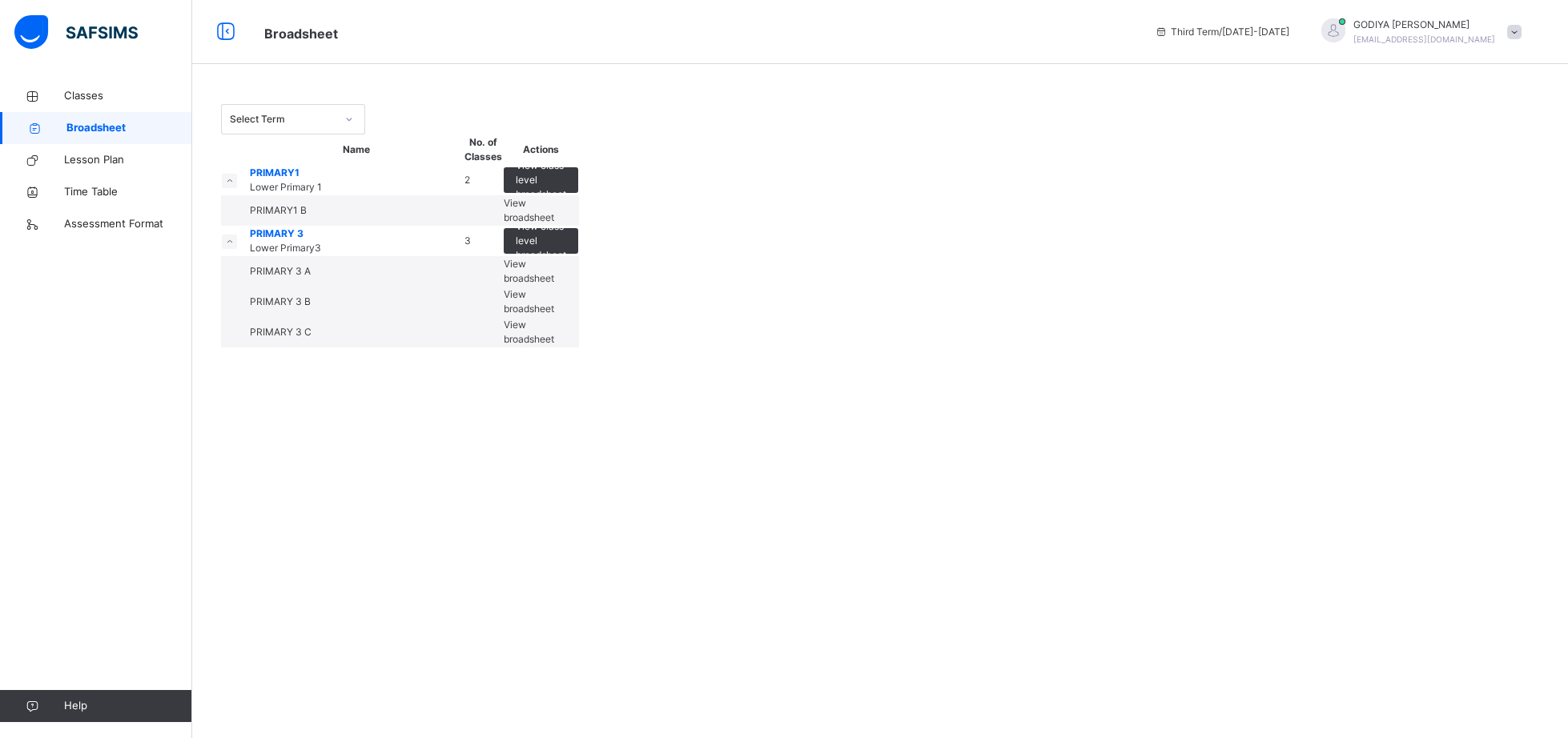 click on "View broadsheet" at bounding box center (529, 210) 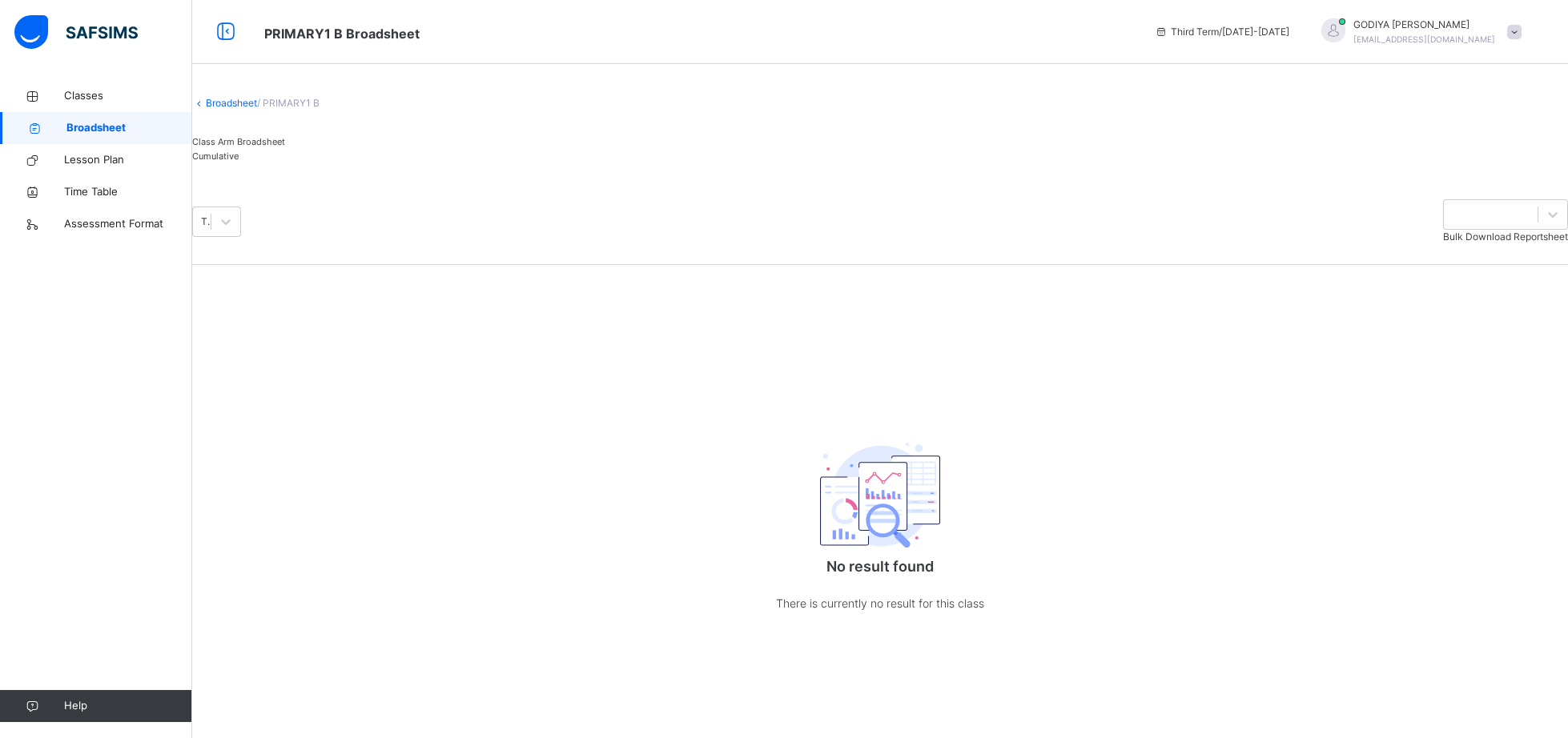 click on "Cumulative" at bounding box center [880, 156] 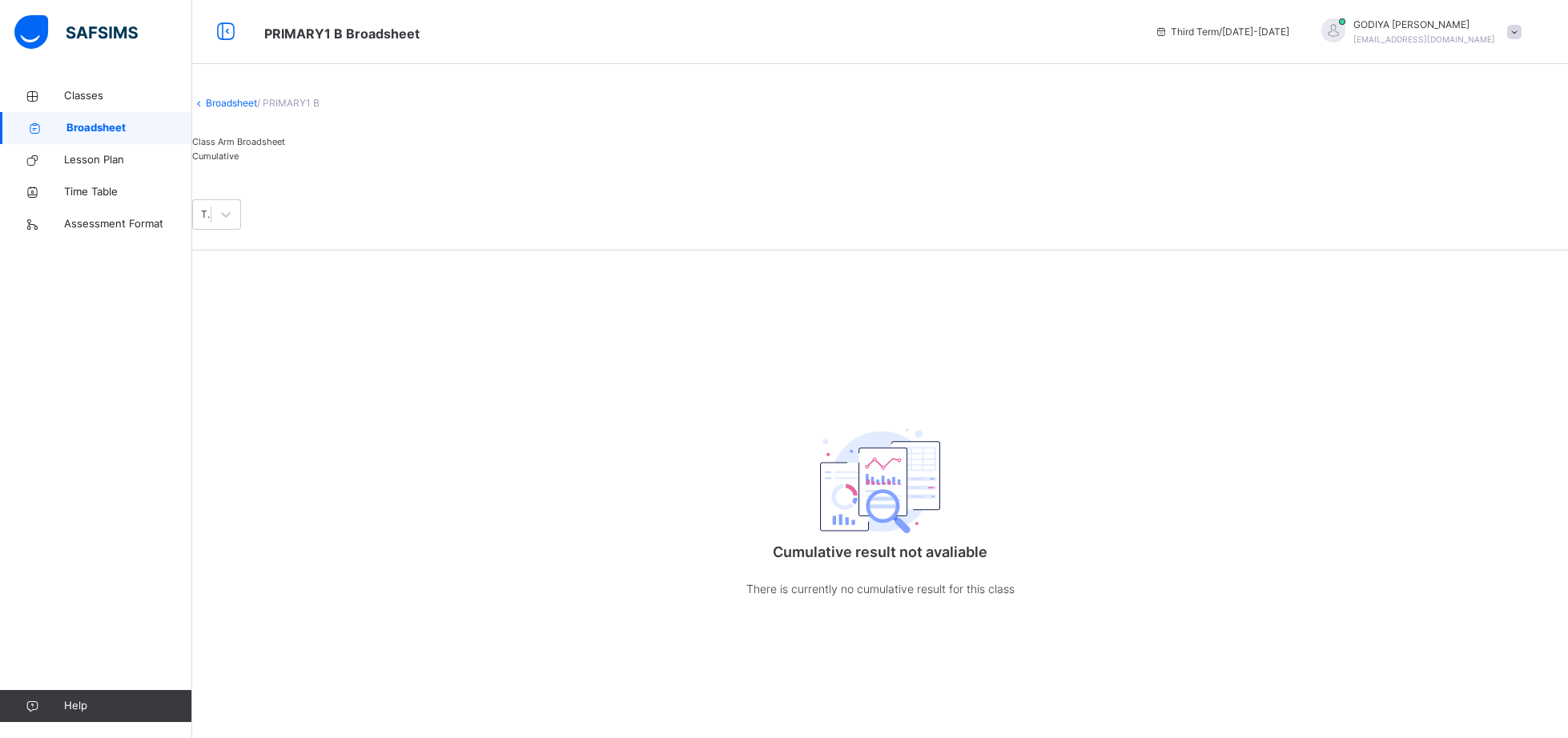 click on "Cumulative" at bounding box center (880, 156) 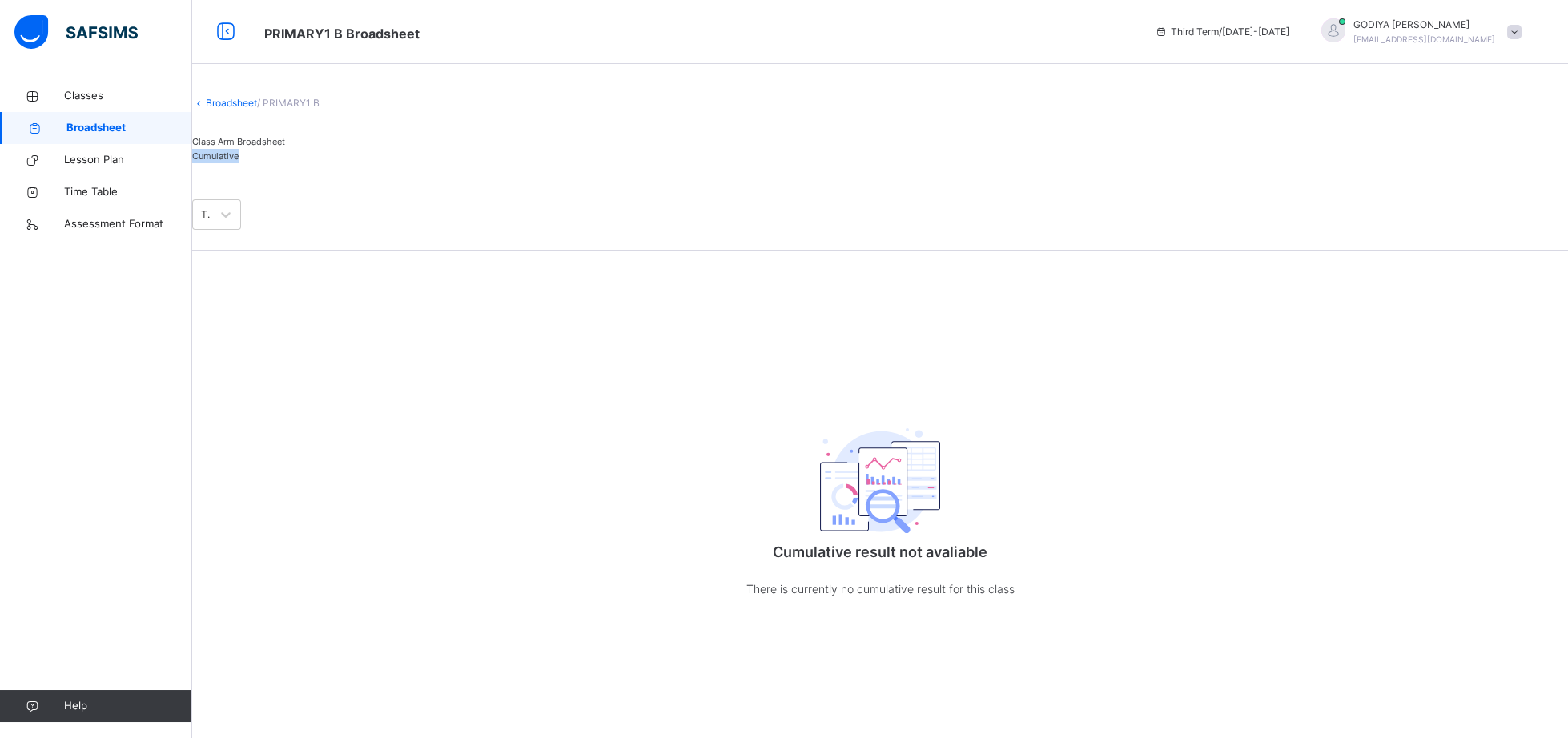 click on "Cumulative" at bounding box center (880, 156) 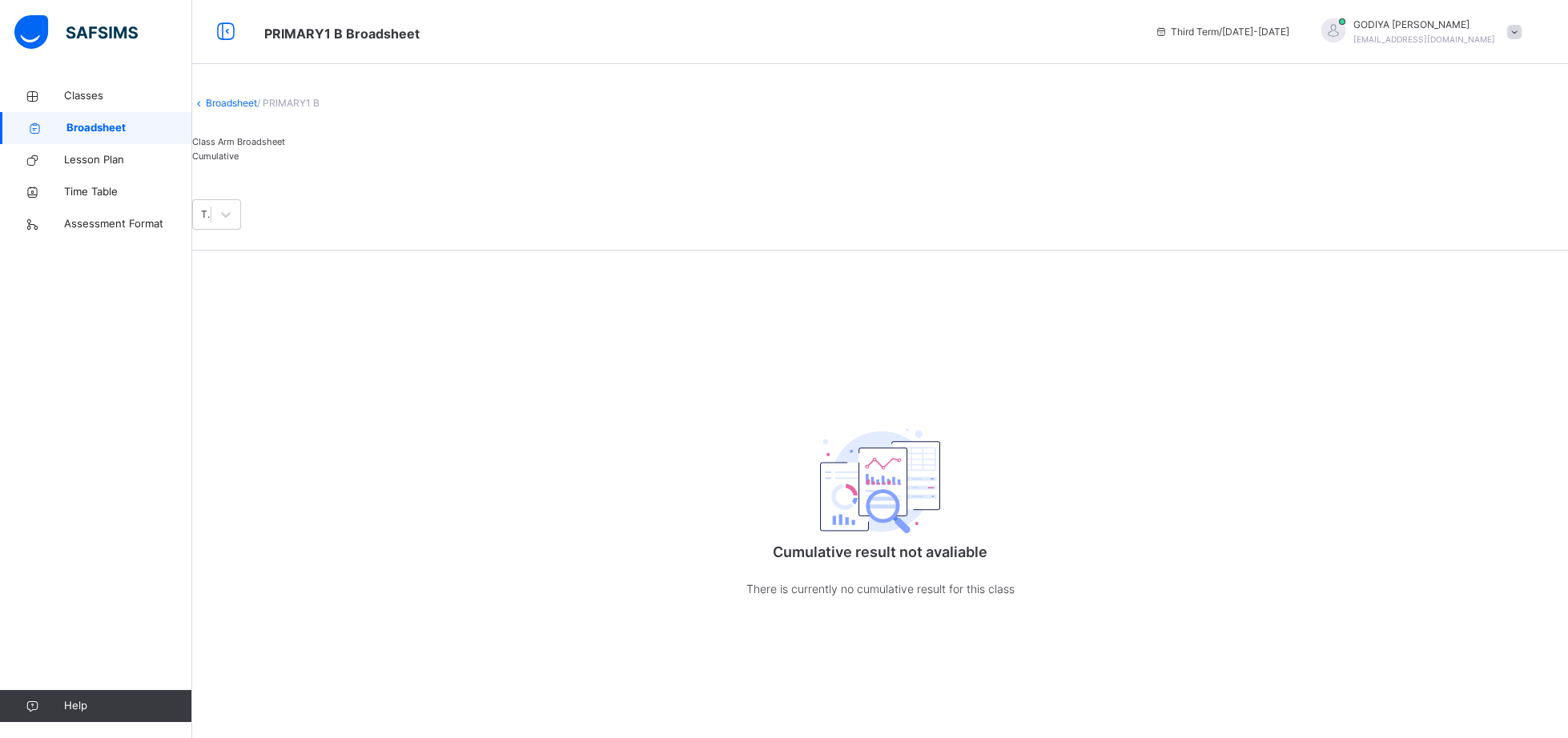 click on "Cumulative" at bounding box center [880, 156] 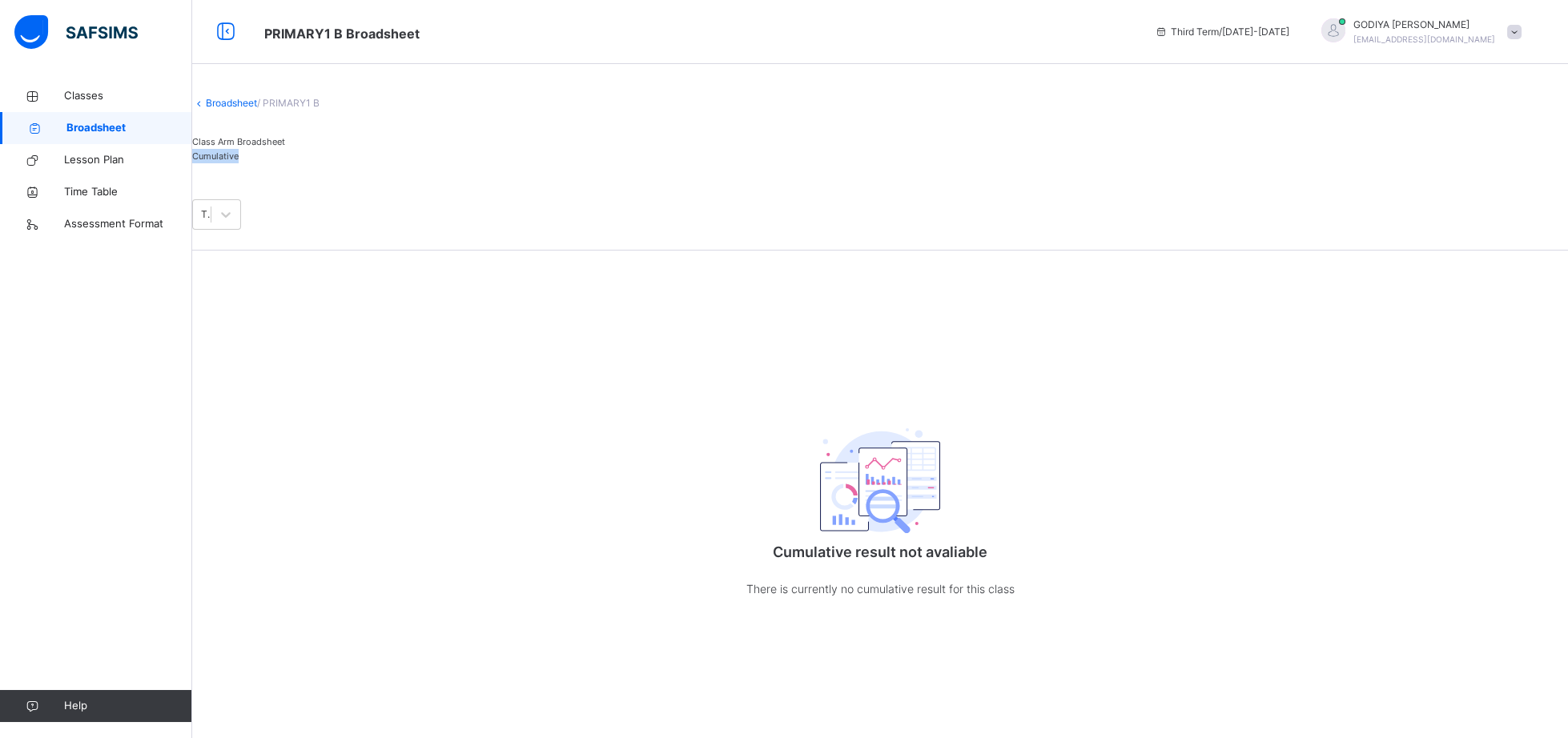 click on "Cumulative" at bounding box center [880, 156] 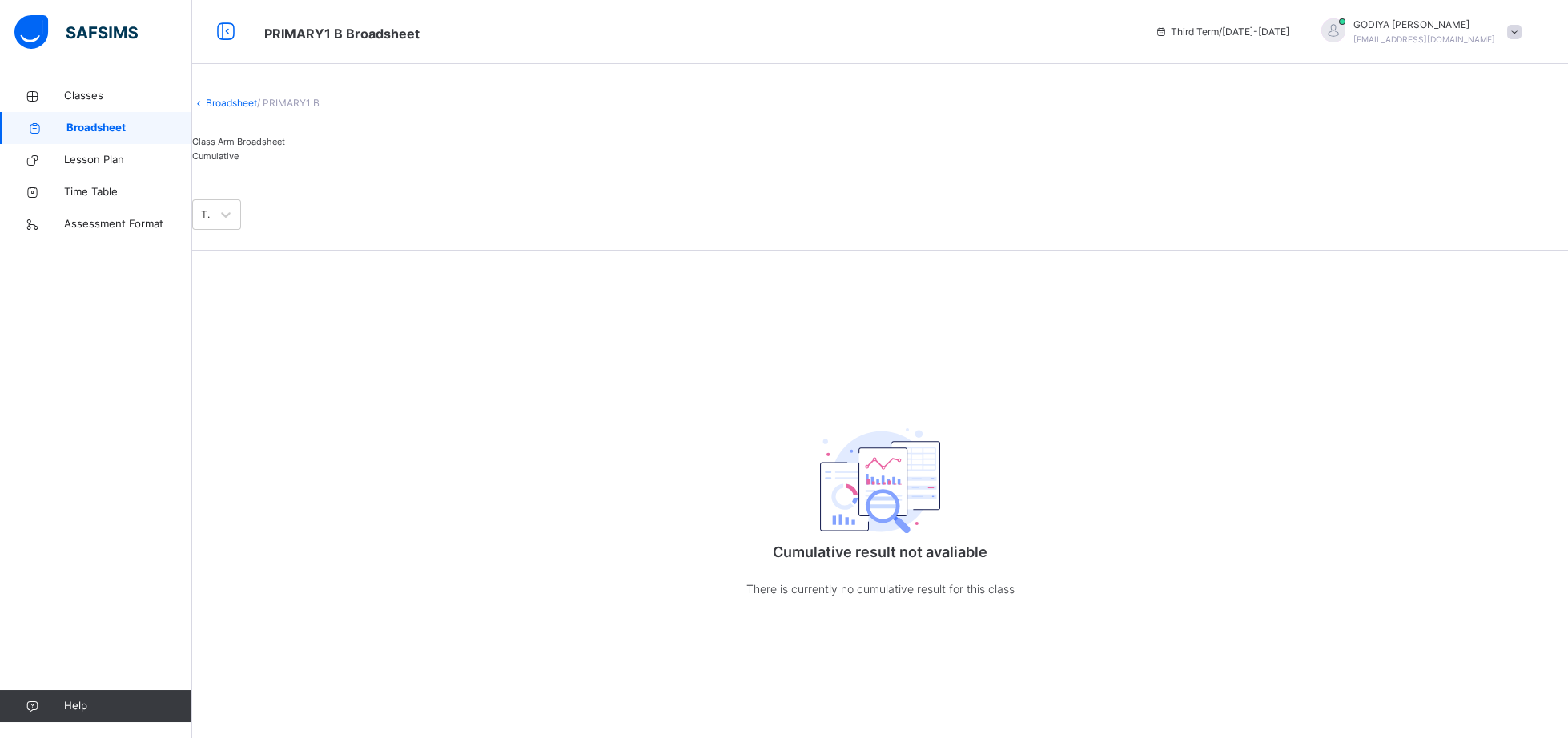 click on "Cumulative" at bounding box center (880, 156) 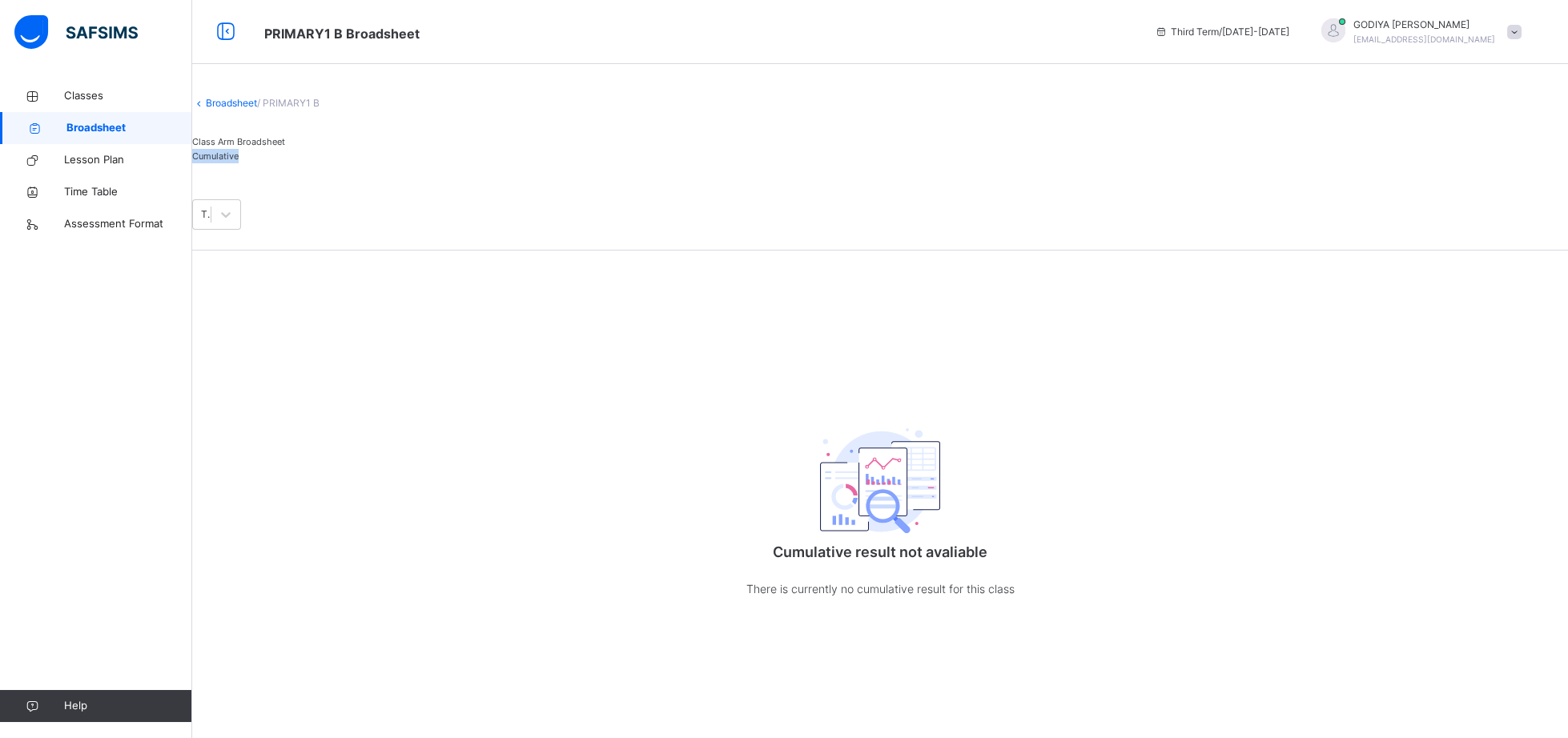 click on "Cumulative" at bounding box center (880, 156) 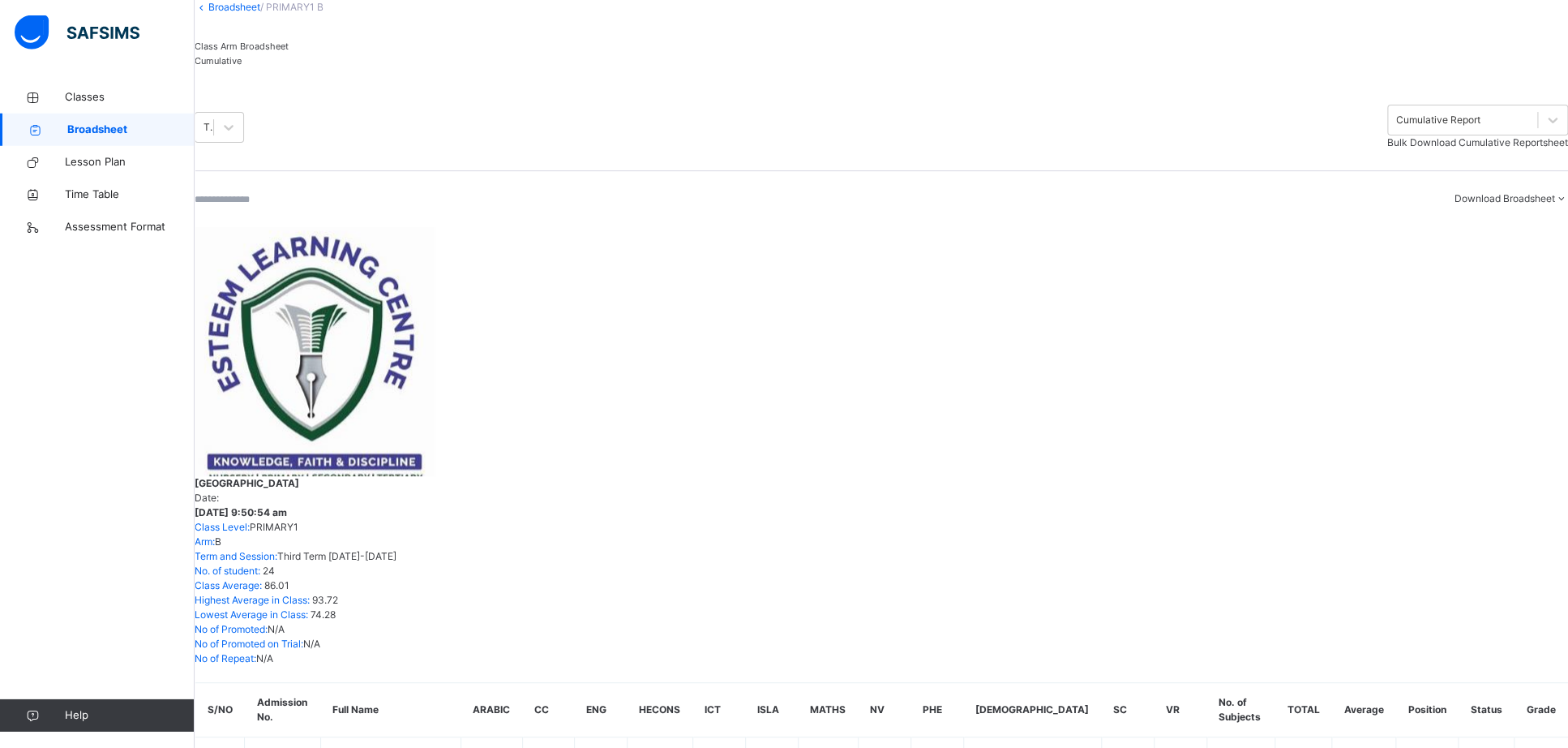 scroll, scrollTop: 100, scrollLeft: 0, axis: vertical 